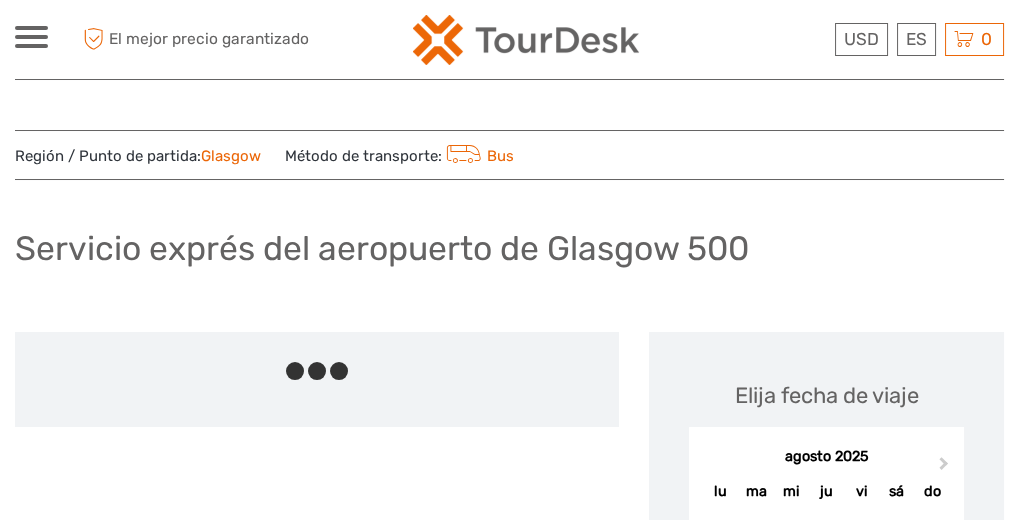 scroll, scrollTop: 220, scrollLeft: 0, axis: vertical 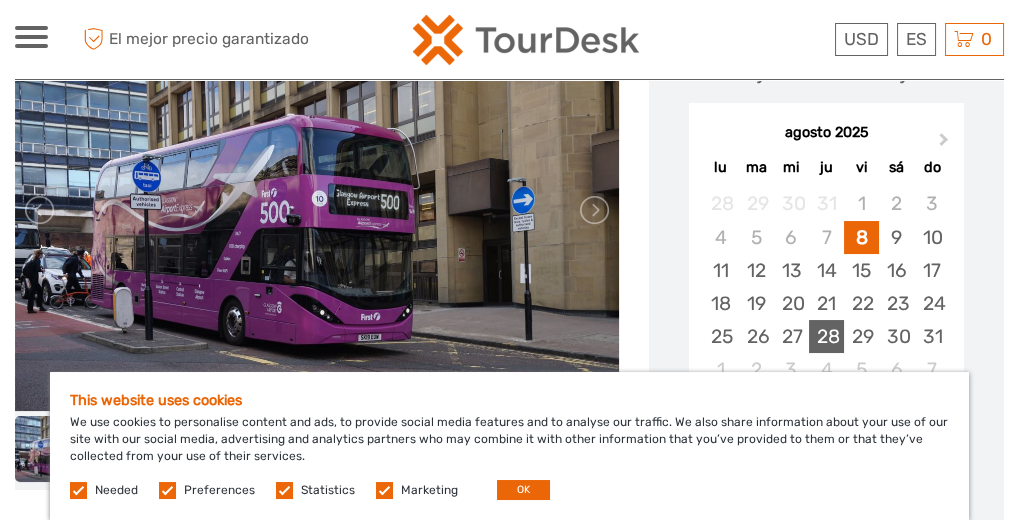 click on "28" at bounding box center [826, 336] 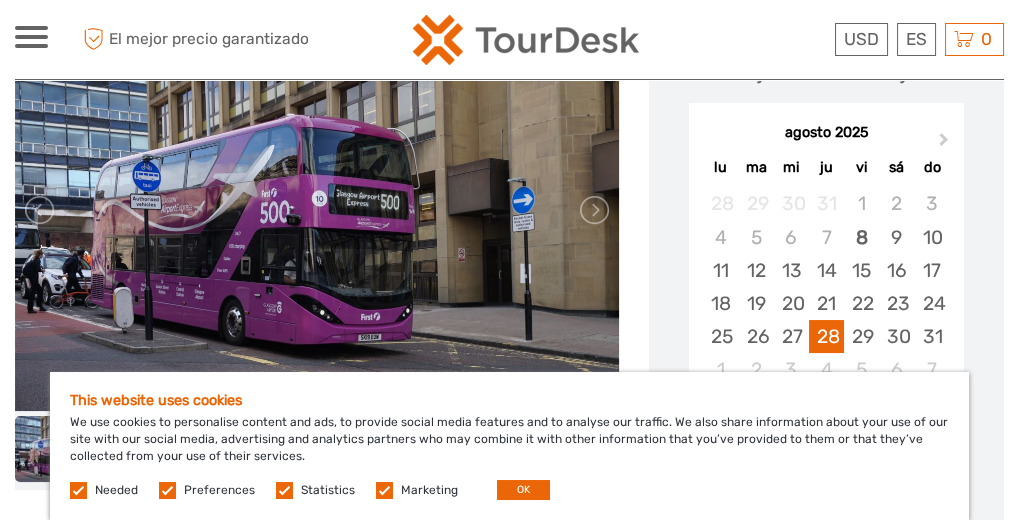 scroll, scrollTop: 0, scrollLeft: 0, axis: both 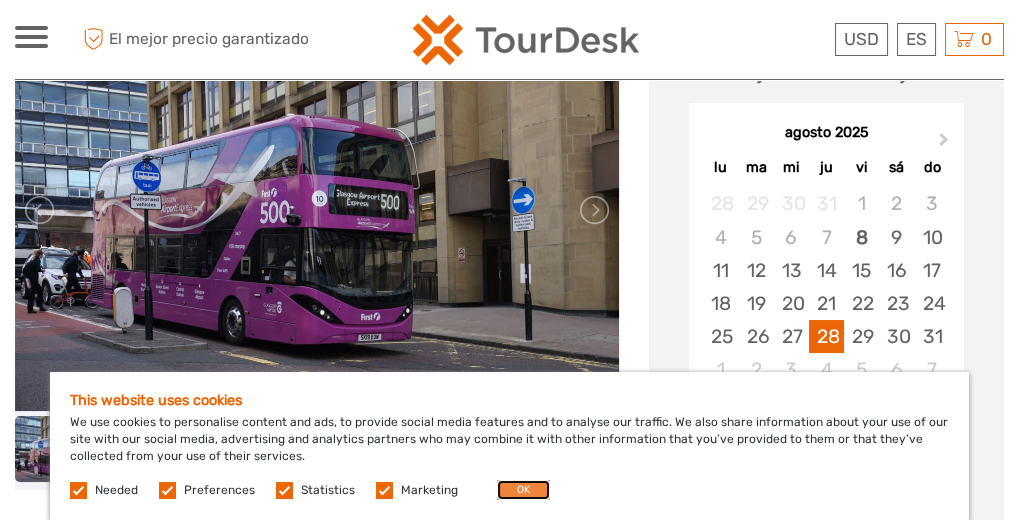 click on "OK" at bounding box center (523, 490) 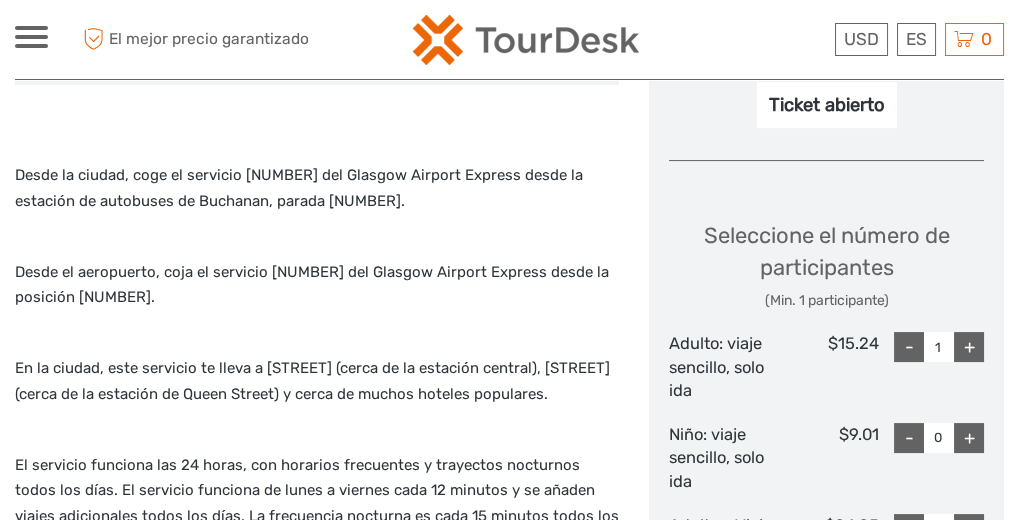 scroll, scrollTop: 810, scrollLeft: 0, axis: vertical 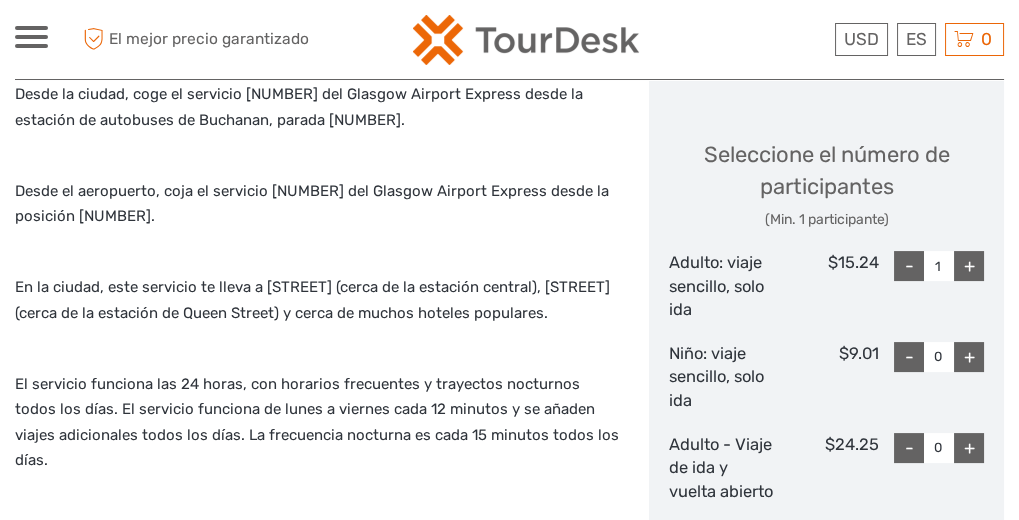 click on "+" at bounding box center [969, 266] 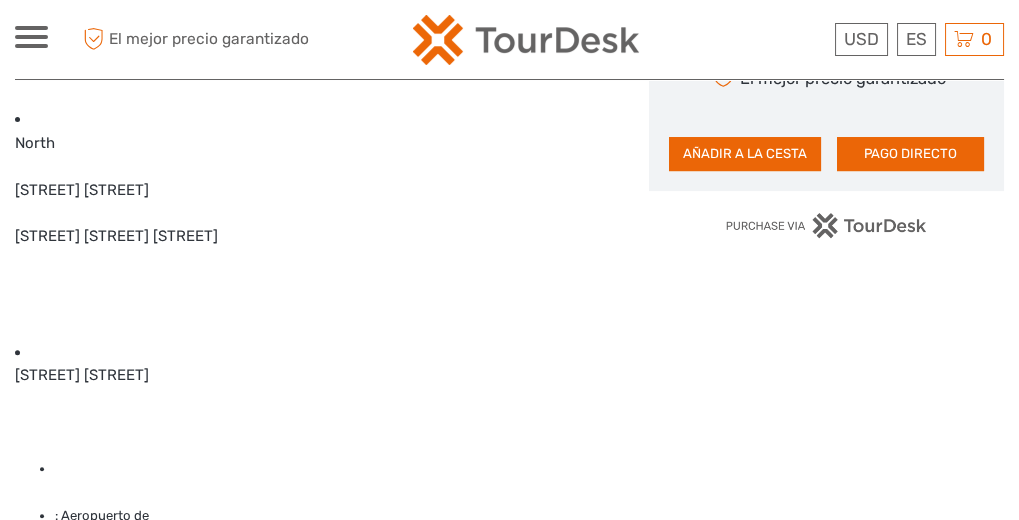 scroll, scrollTop: 1378, scrollLeft: 0, axis: vertical 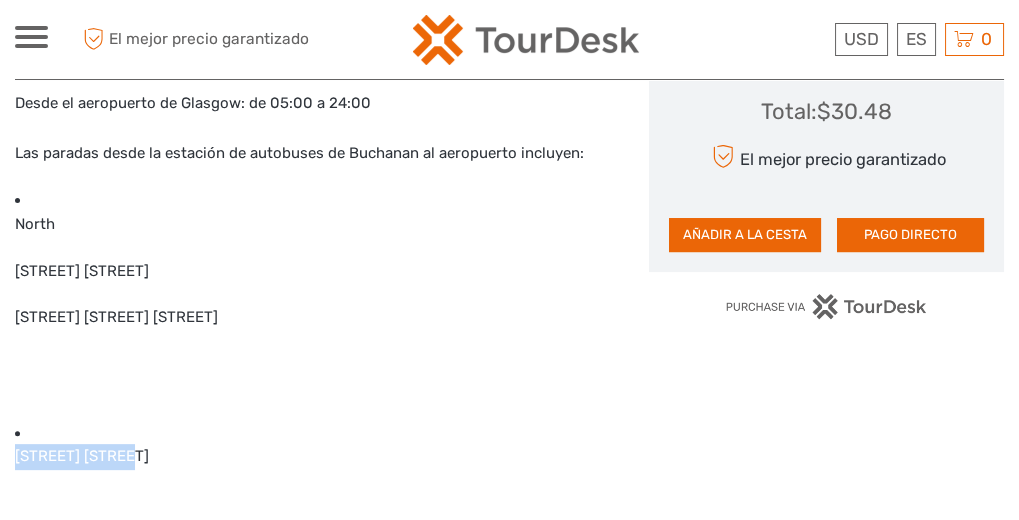 drag, startPoint x: 125, startPoint y: 457, endPoint x: 4, endPoint y: 452, distance: 121.103264 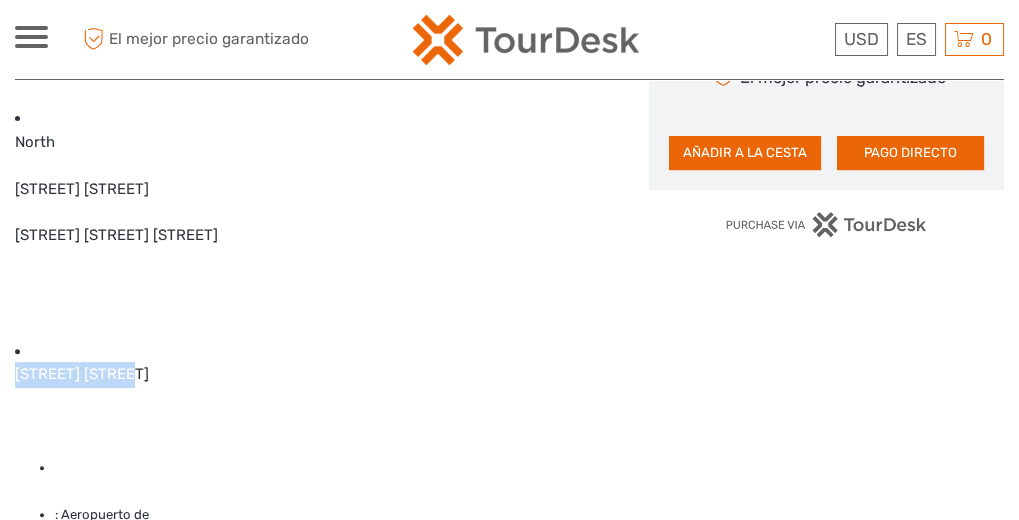 scroll, scrollTop: 1459, scrollLeft: 0, axis: vertical 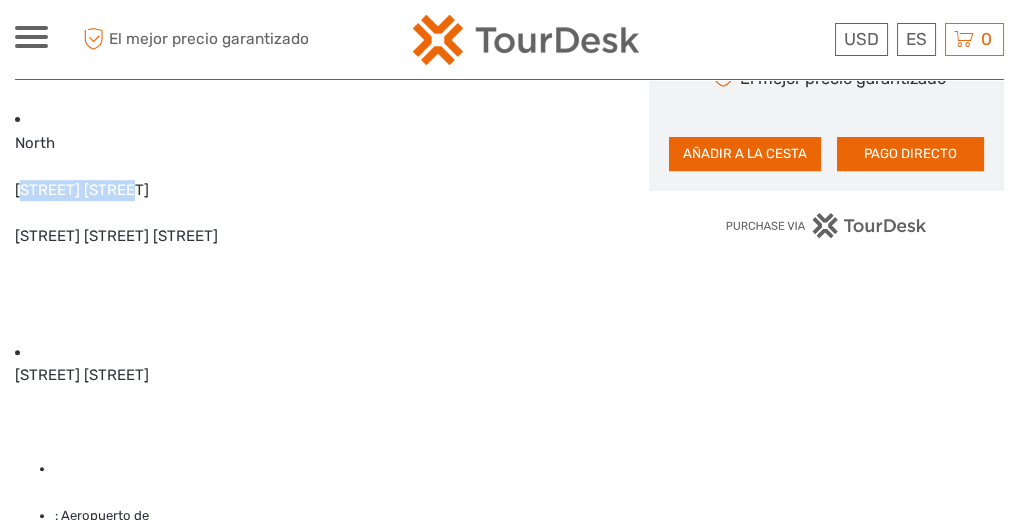 drag, startPoint x: 12, startPoint y: 192, endPoint x: 118, endPoint y: 194, distance: 106.01887 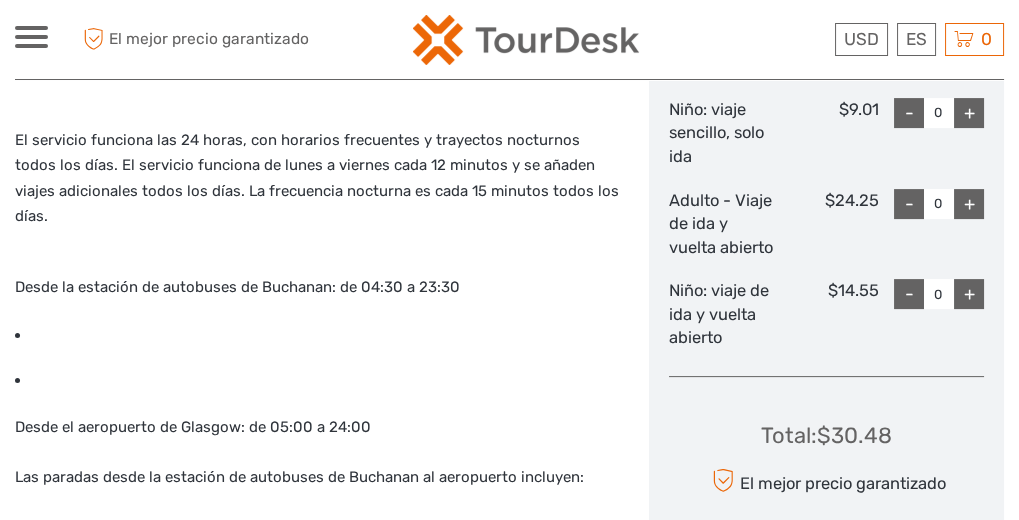 scroll, scrollTop: 1378, scrollLeft: 0, axis: vertical 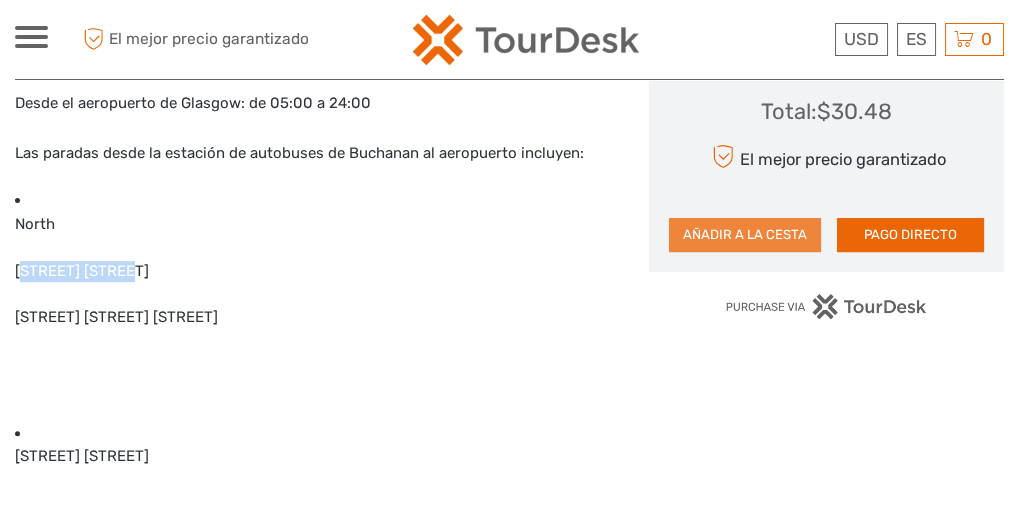 click on "AÑADIR A LA CESTA" at bounding box center [745, 235] 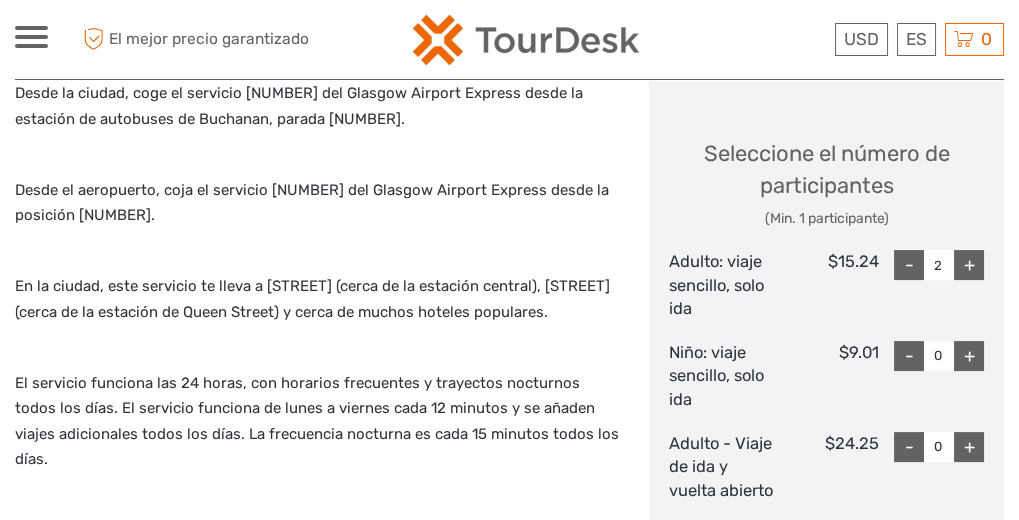 scroll, scrollTop: 810, scrollLeft: 0, axis: vertical 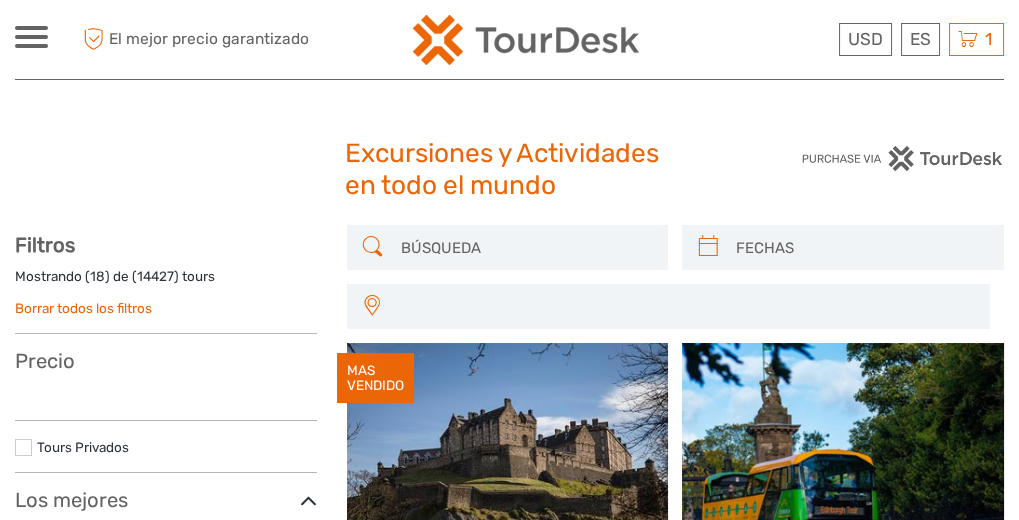 select 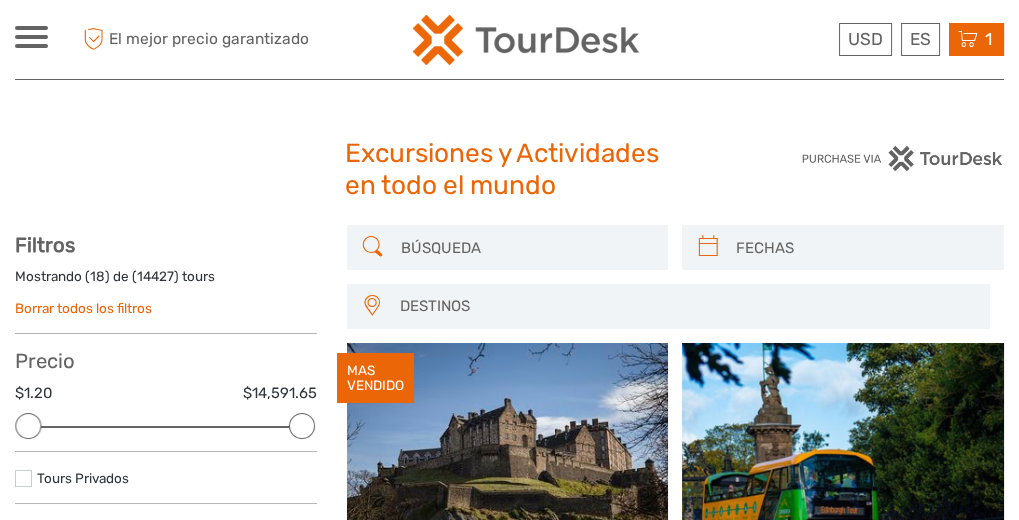 scroll, scrollTop: 0, scrollLeft: 0, axis: both 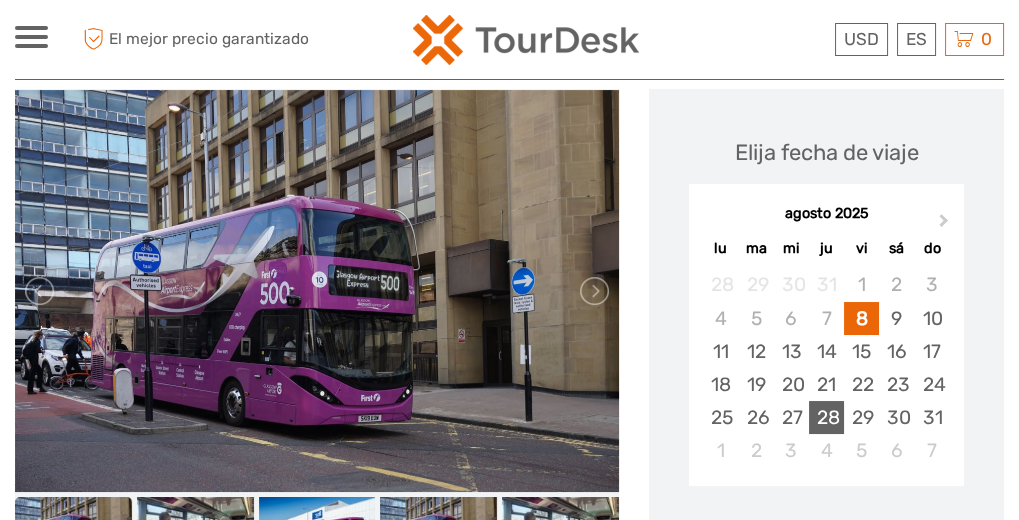 click on "28" at bounding box center (826, 417) 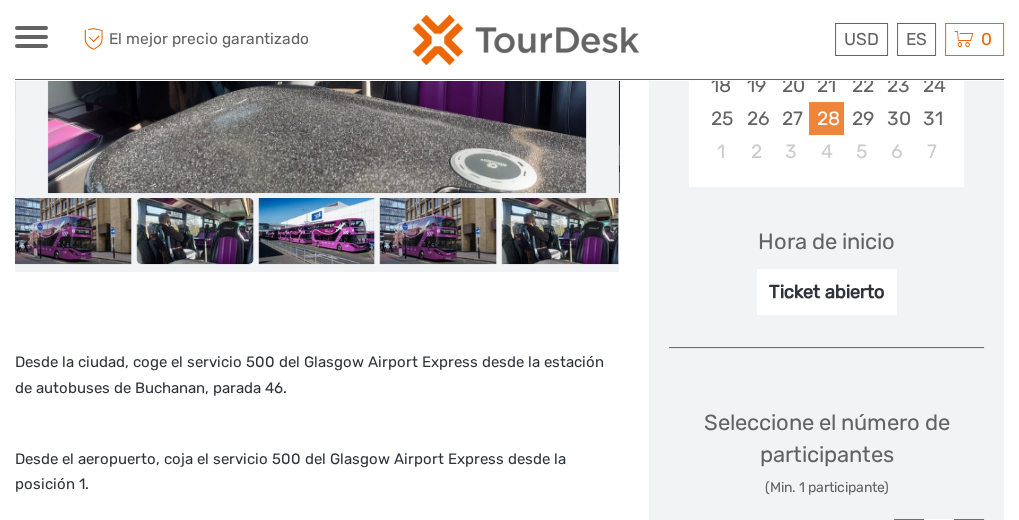 scroll, scrollTop: 567, scrollLeft: 0, axis: vertical 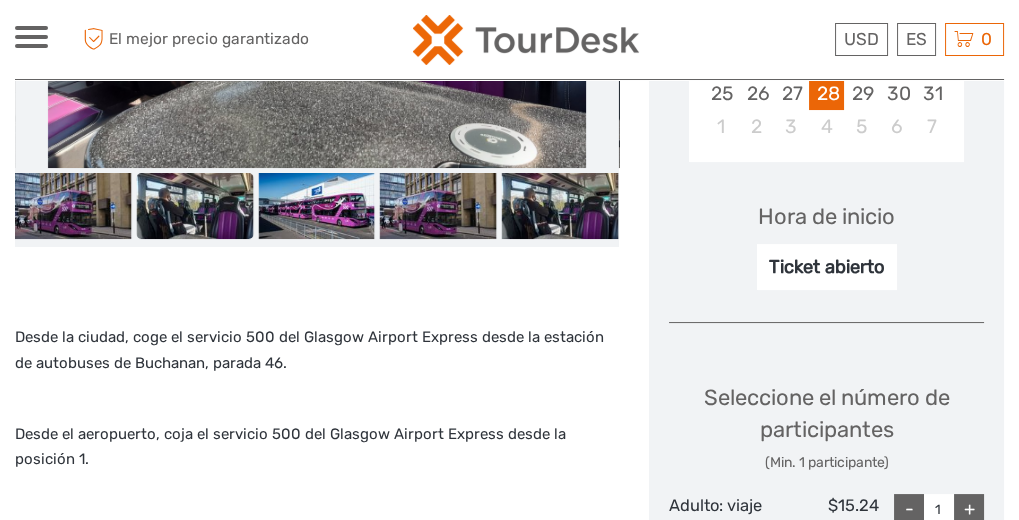 click on "Ticket abierto" at bounding box center [827, 267] 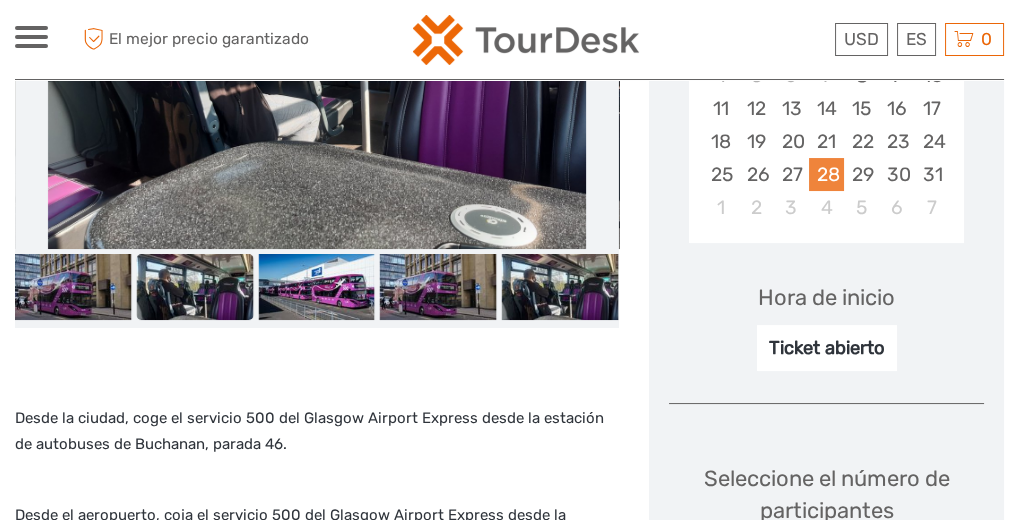 click on "28" at bounding box center (826, 174) 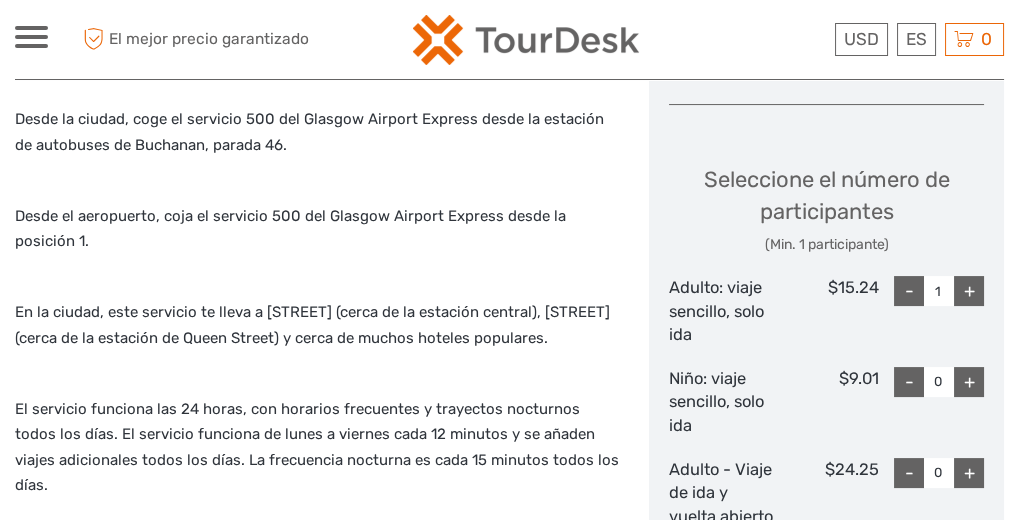 scroll, scrollTop: 810, scrollLeft: 0, axis: vertical 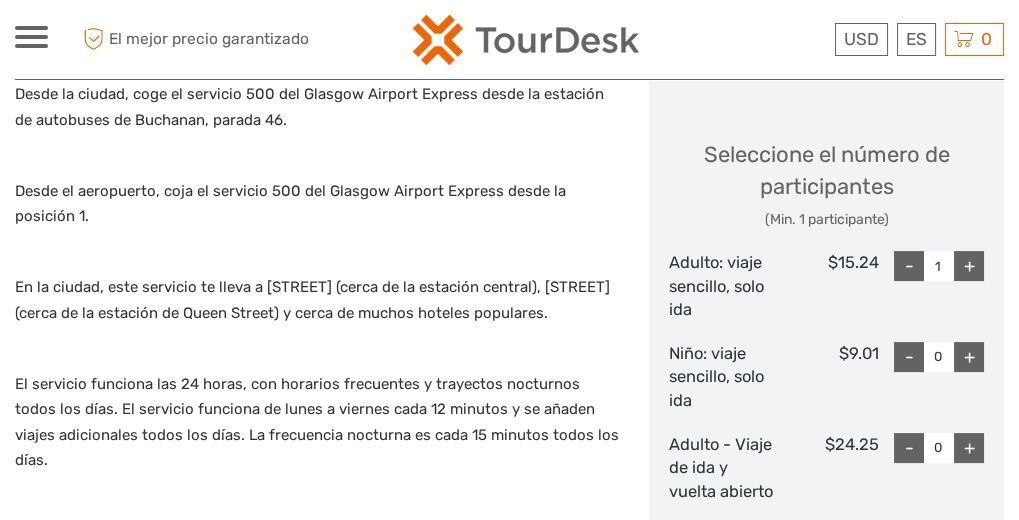 click on "+" at bounding box center (969, 266) 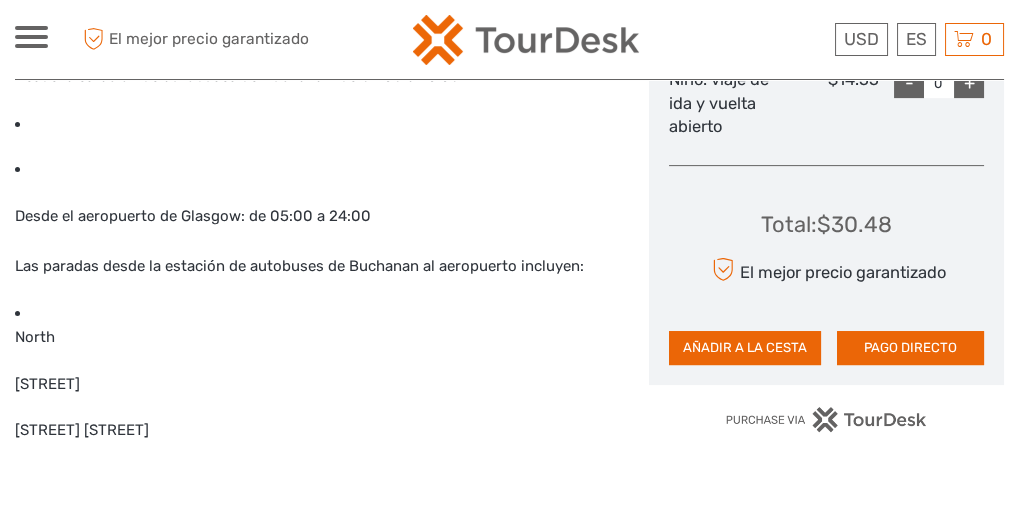 scroll, scrollTop: 1297, scrollLeft: 0, axis: vertical 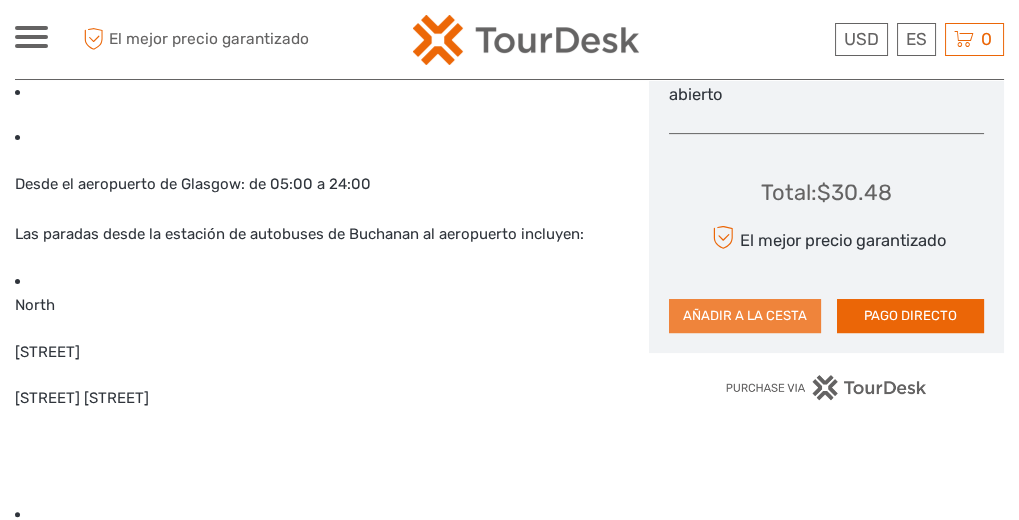 click on "AÑADIR A LA CESTA" at bounding box center [745, 316] 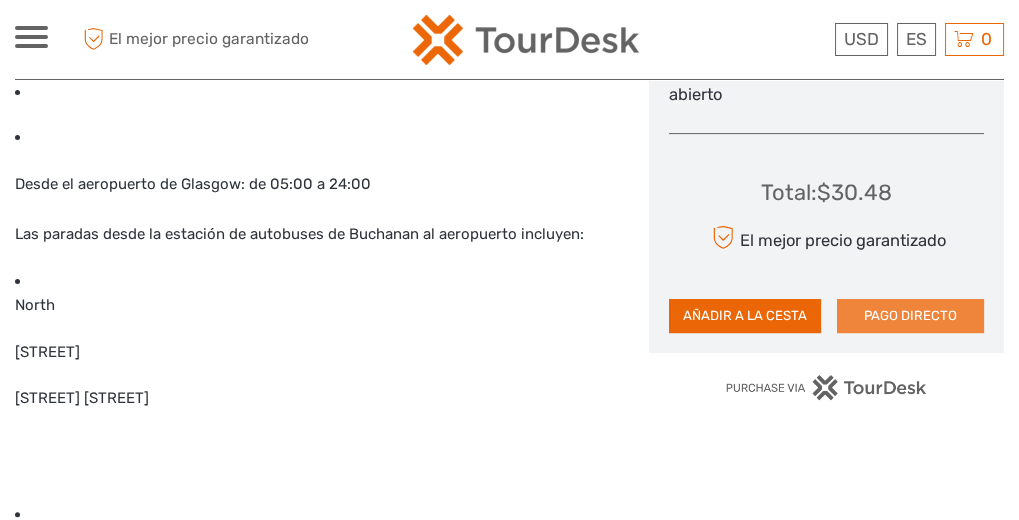 click on "PAGO DIRECTO" at bounding box center (910, 316) 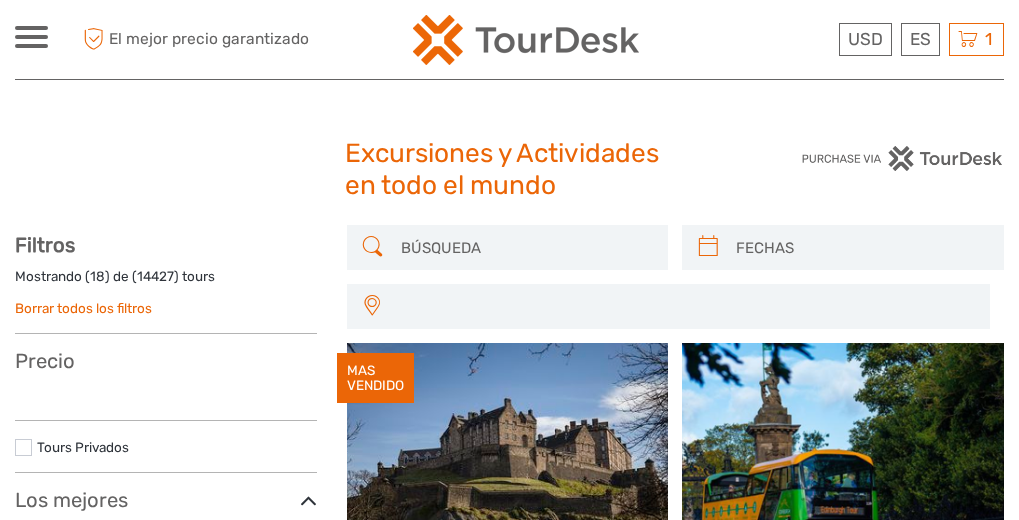 scroll, scrollTop: 0, scrollLeft: 0, axis: both 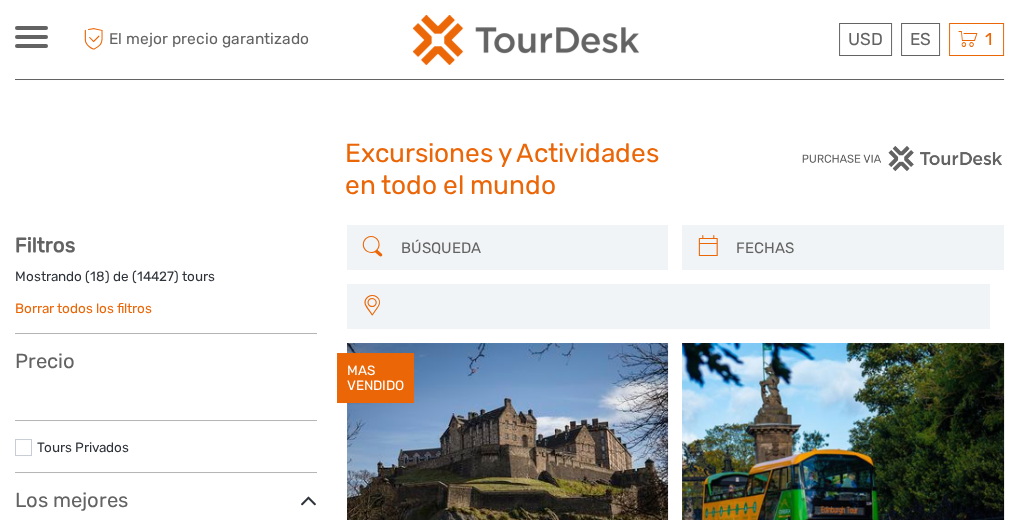 select 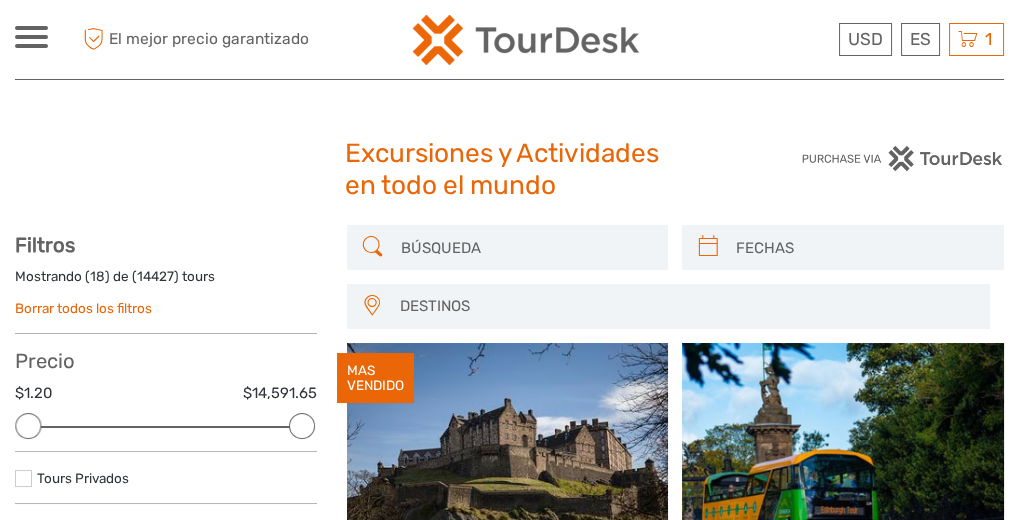 scroll, scrollTop: 0, scrollLeft: 0, axis: both 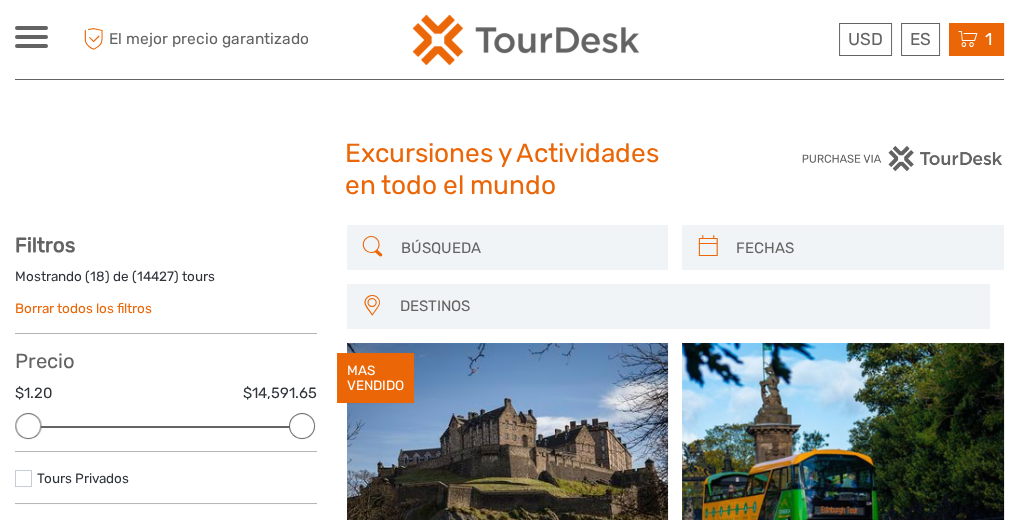 click on "1
Items
Servicio exprés del aeropuerto de Glasgow 500
2x Adult - Single journey, one way
jueves, 28 agosto 2025 - 12:00 a. m.
$30.00
Total
$30.00
Proceder al pago
La cesta de la compra está vacía." at bounding box center [976, 39] 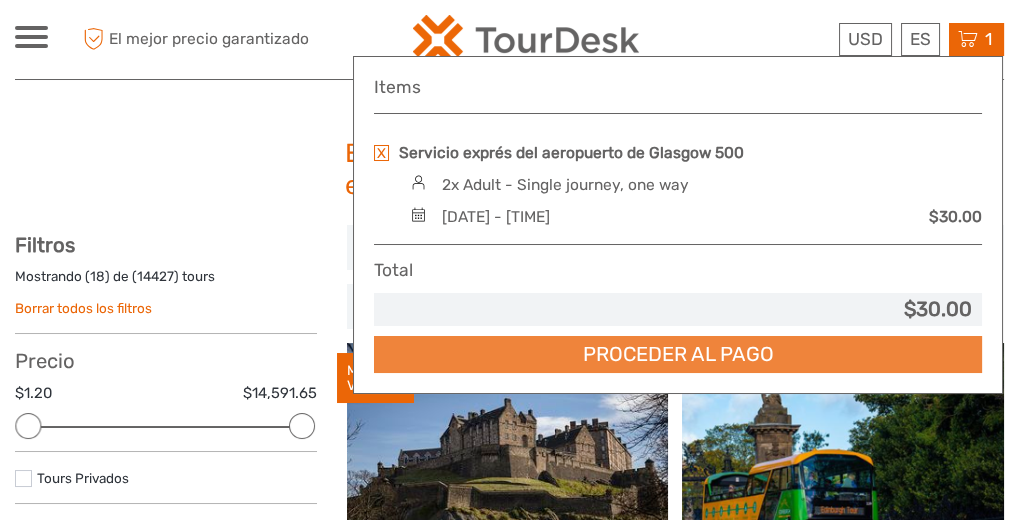 click on "Proceder al pago" at bounding box center [678, 354] 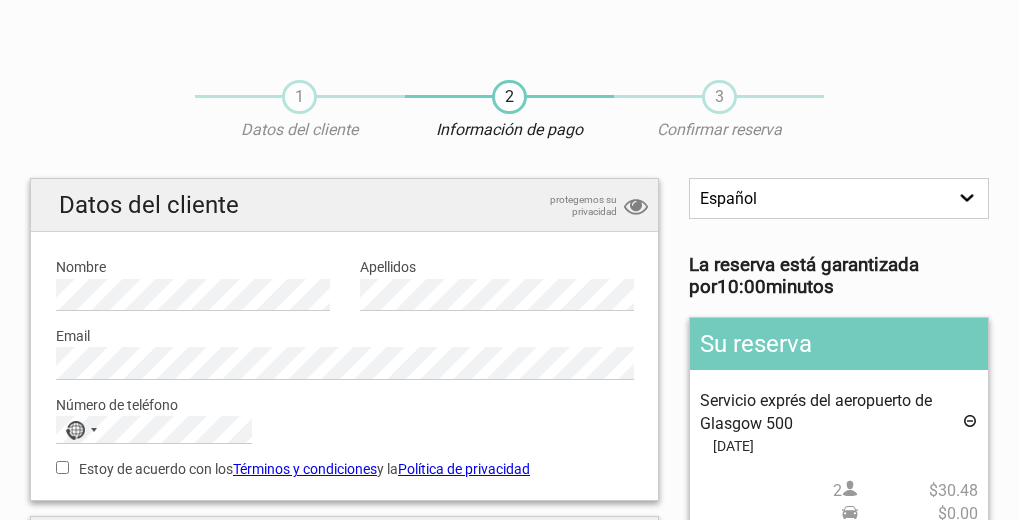 scroll, scrollTop: 0, scrollLeft: 0, axis: both 